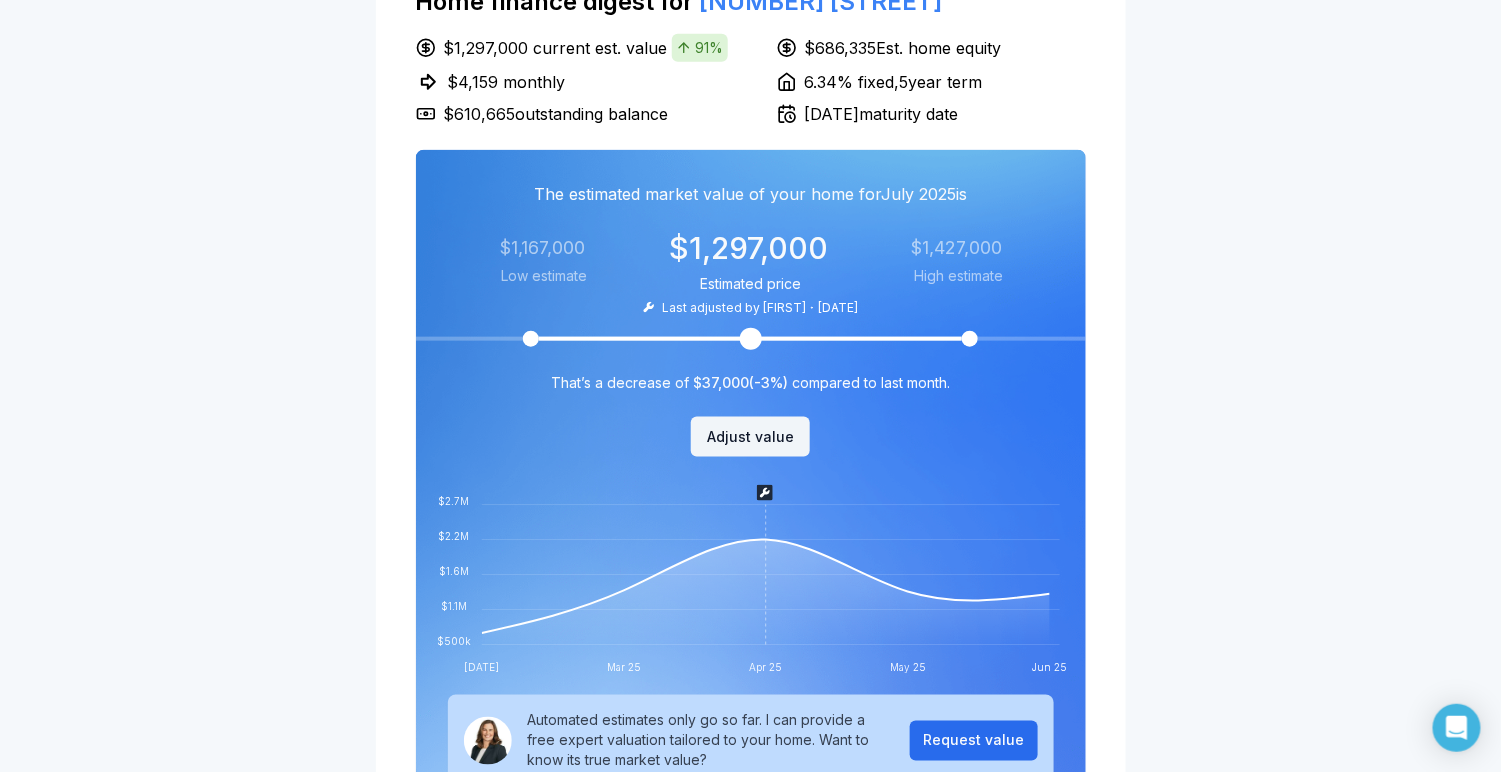 scroll, scrollTop: 576, scrollLeft: 0, axis: vertical 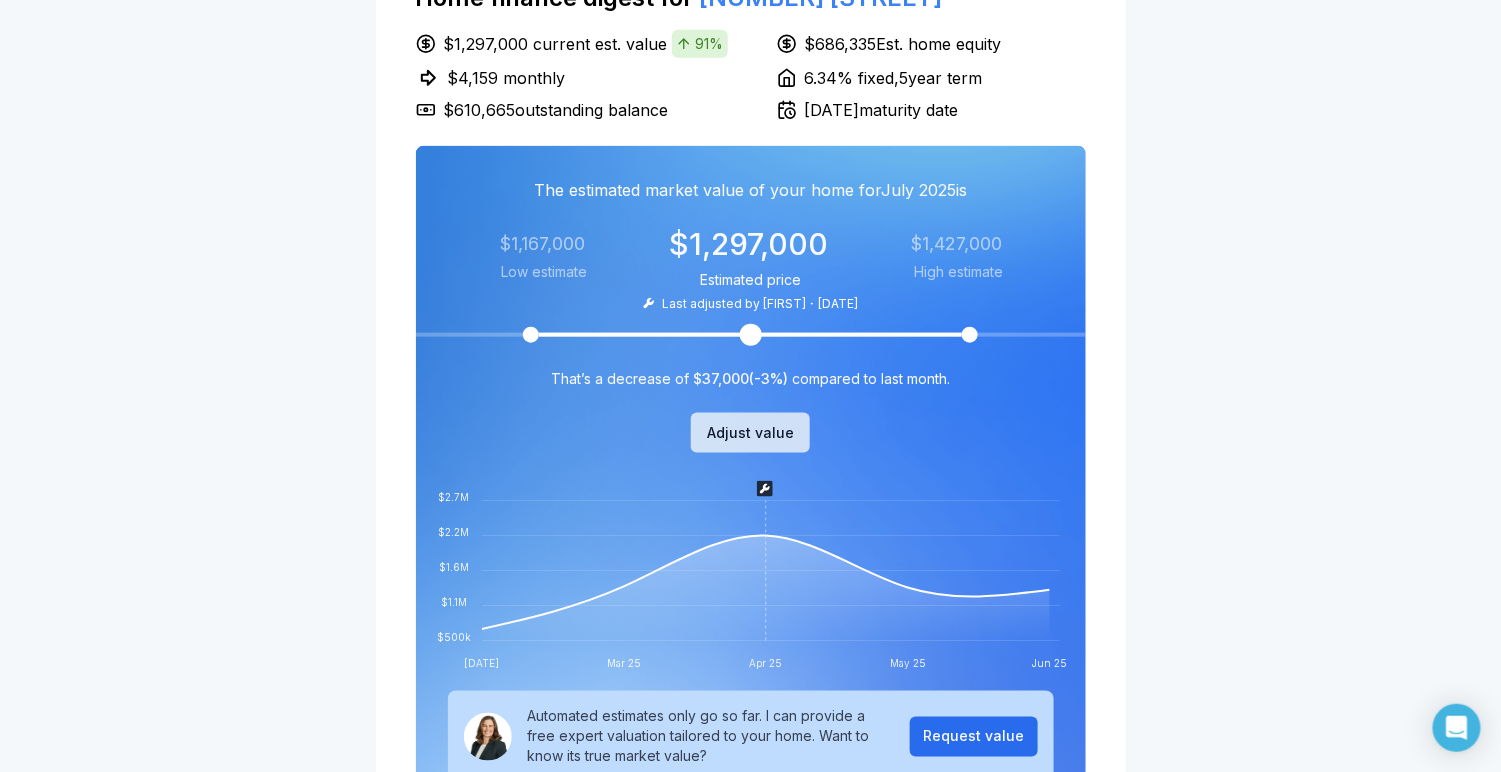 click on "Adjust value" at bounding box center (750, 433) 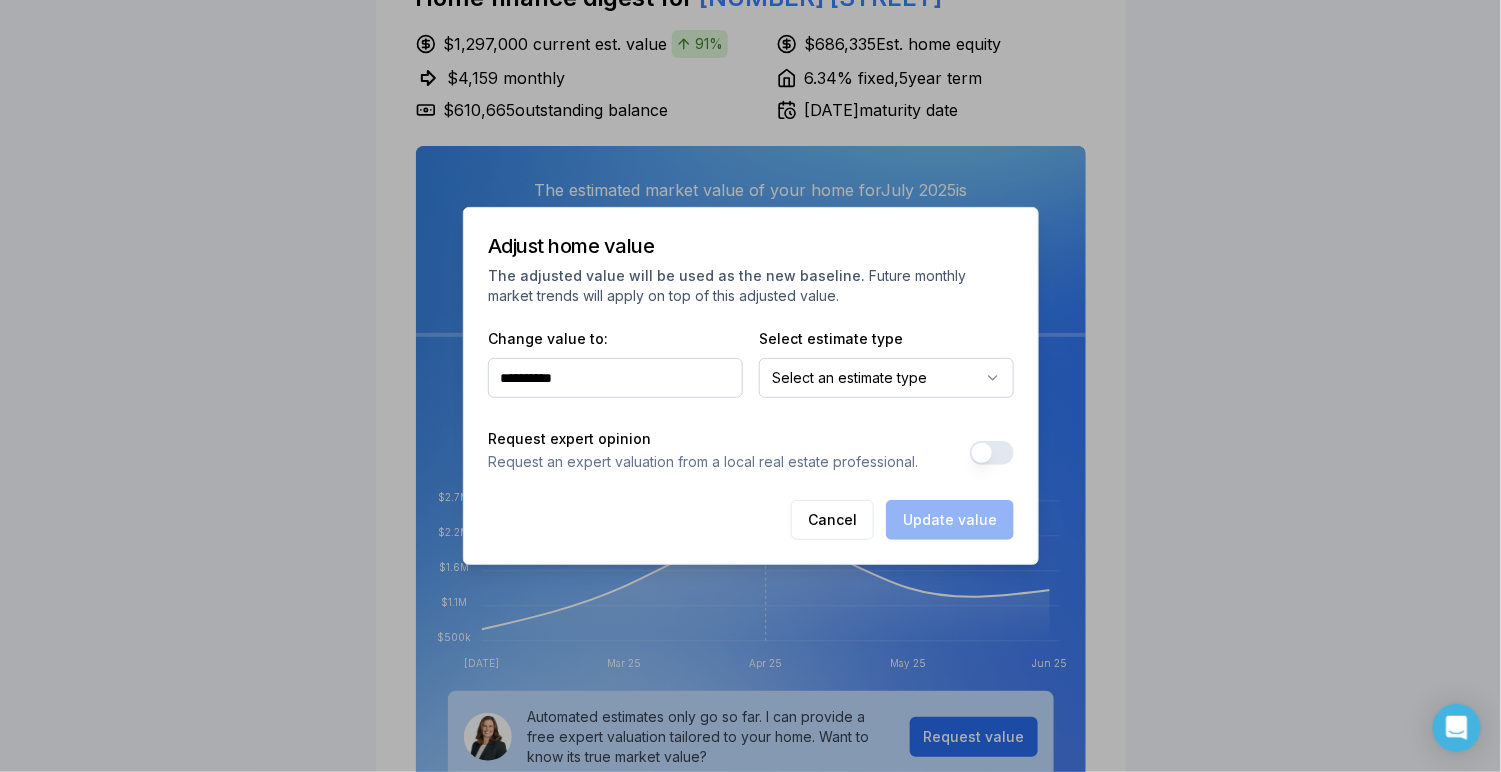 type on "**********" 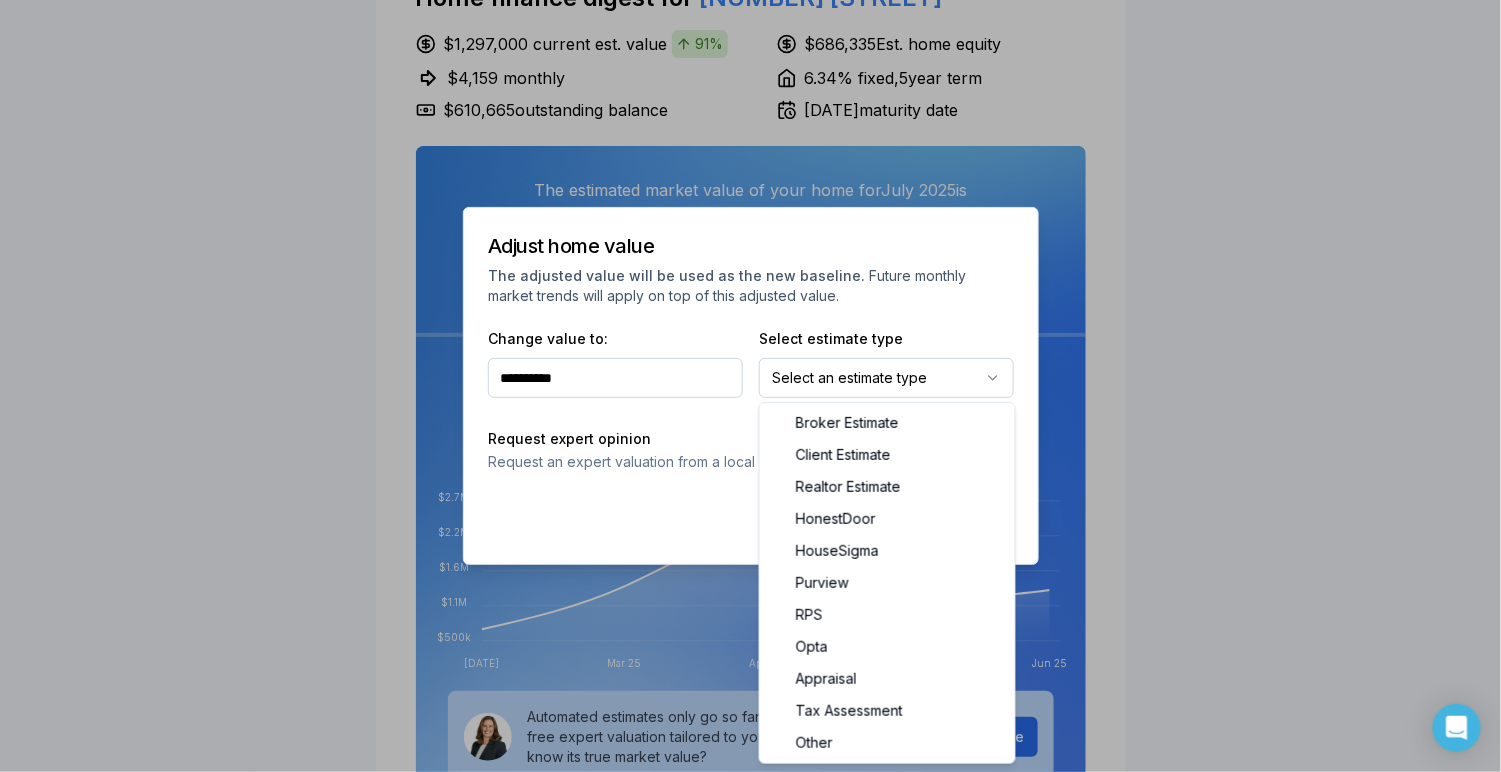 select on "**********" 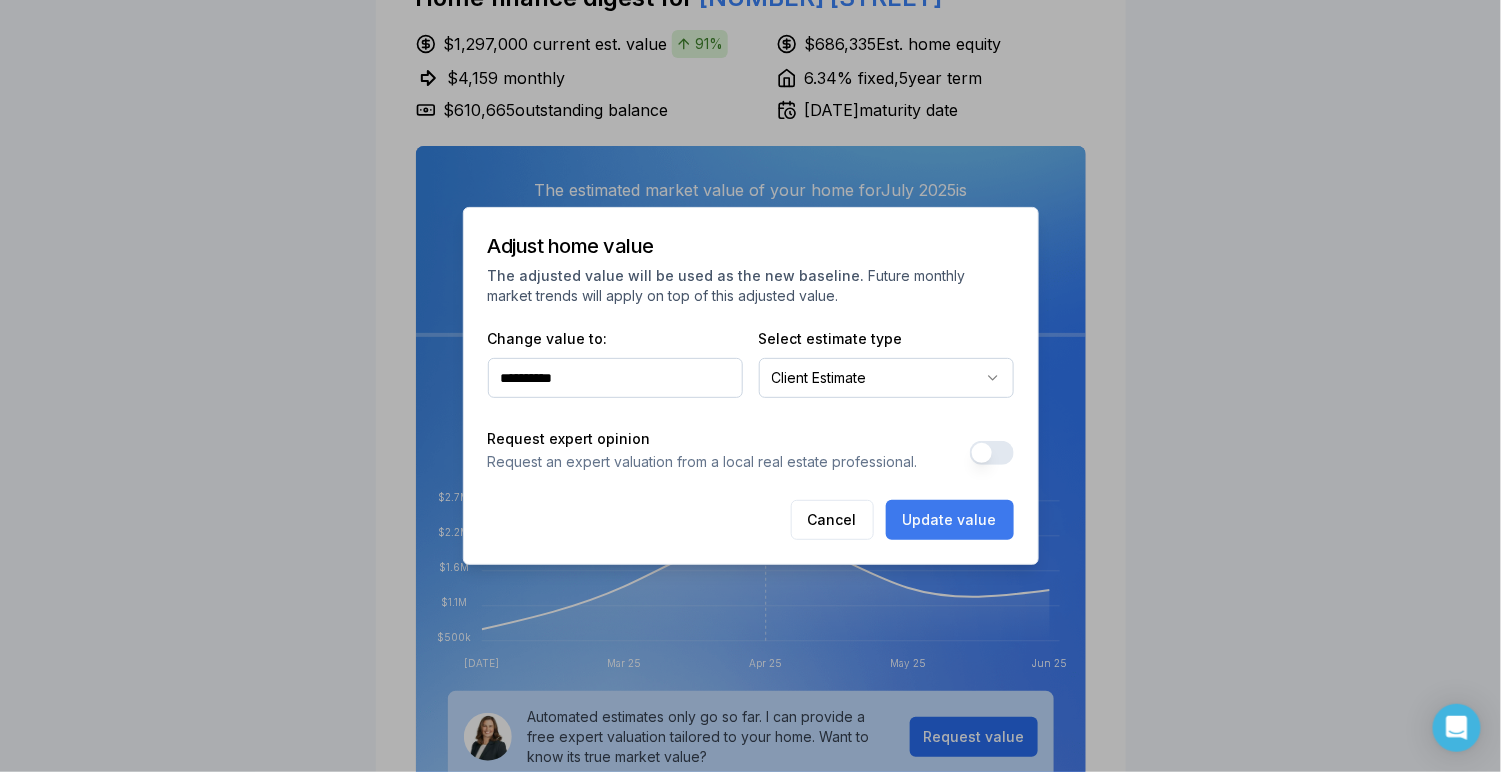 click on "Update value" at bounding box center [950, 520] 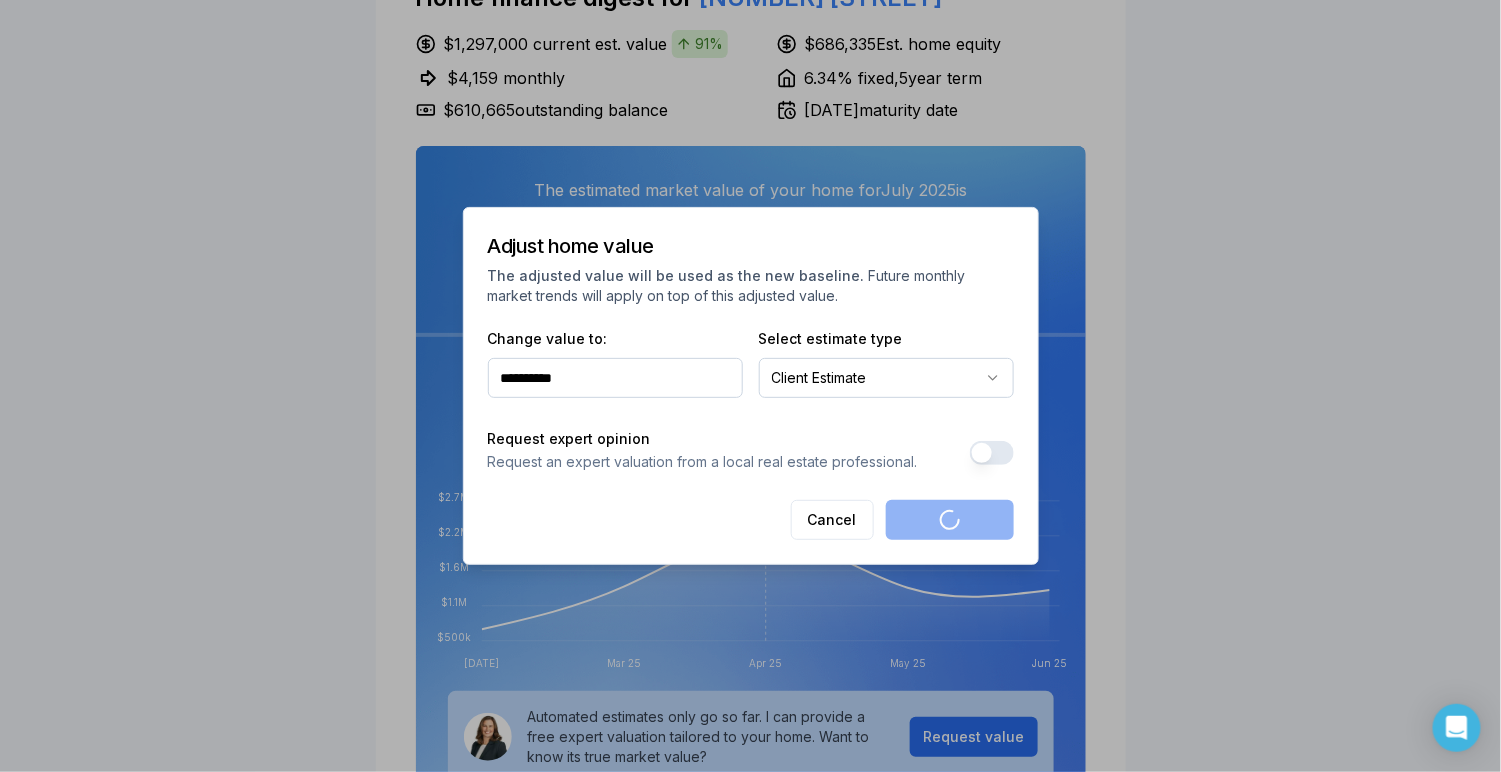 type on "*" 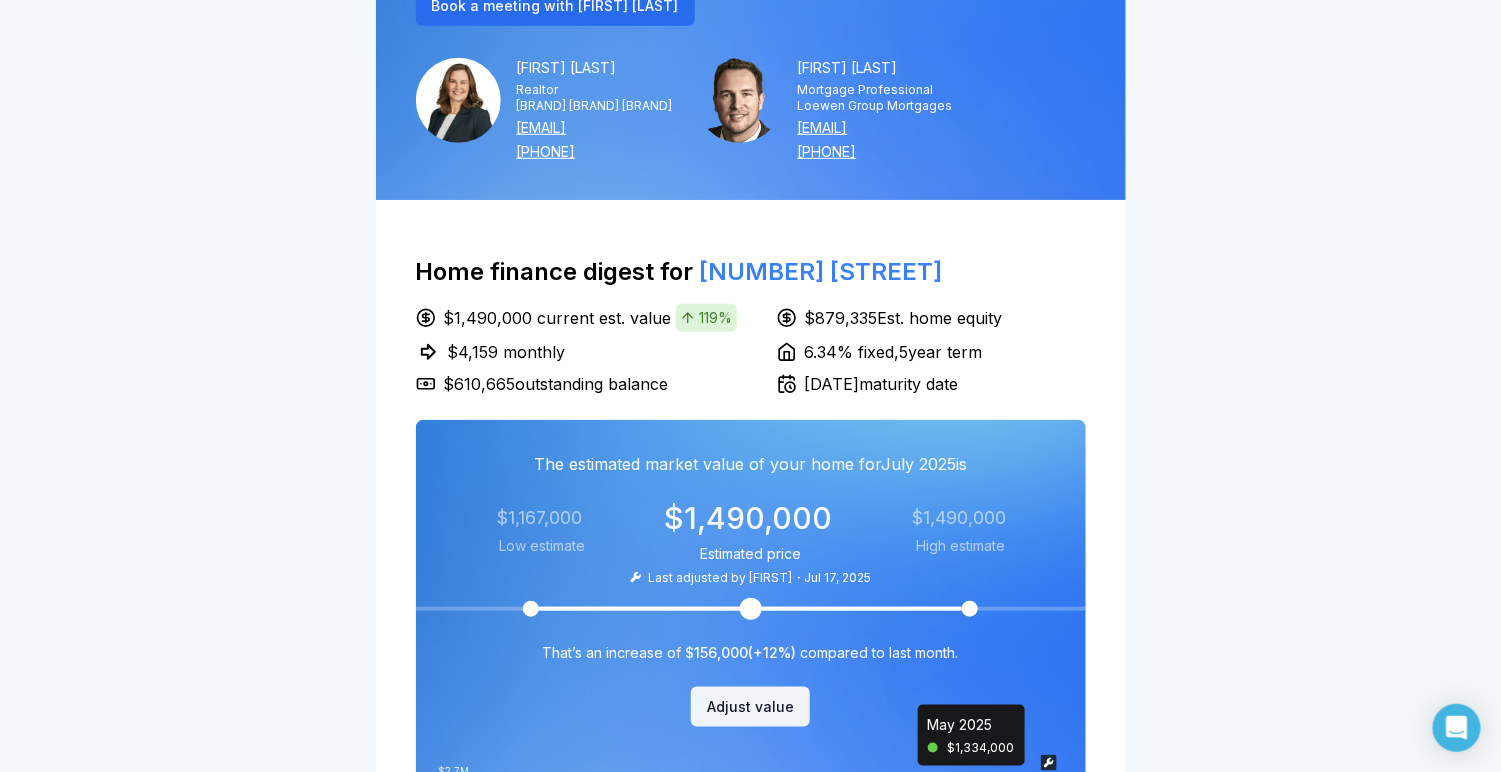 scroll, scrollTop: 255, scrollLeft: 0, axis: vertical 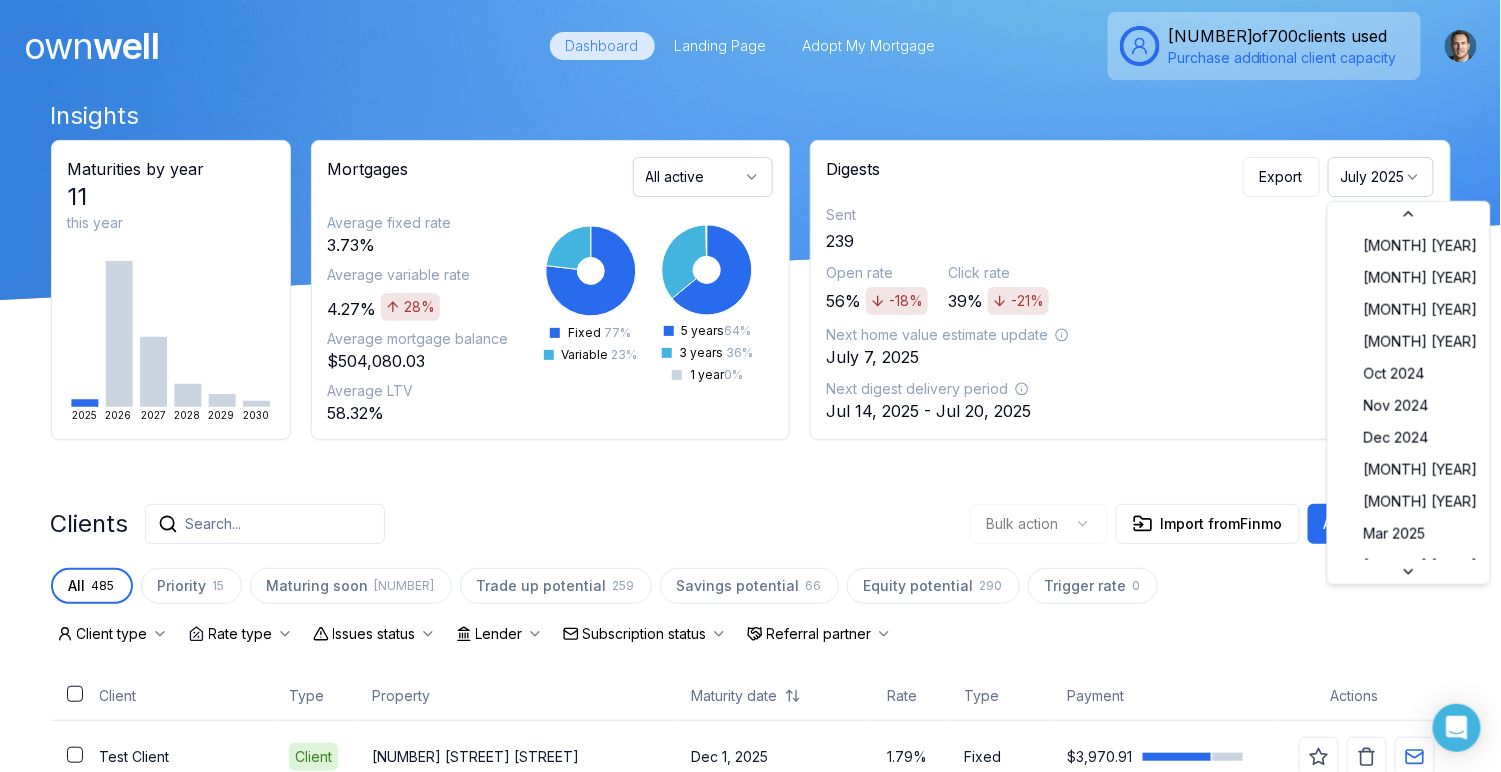 click on "July 2025" at bounding box center (1381, 177) 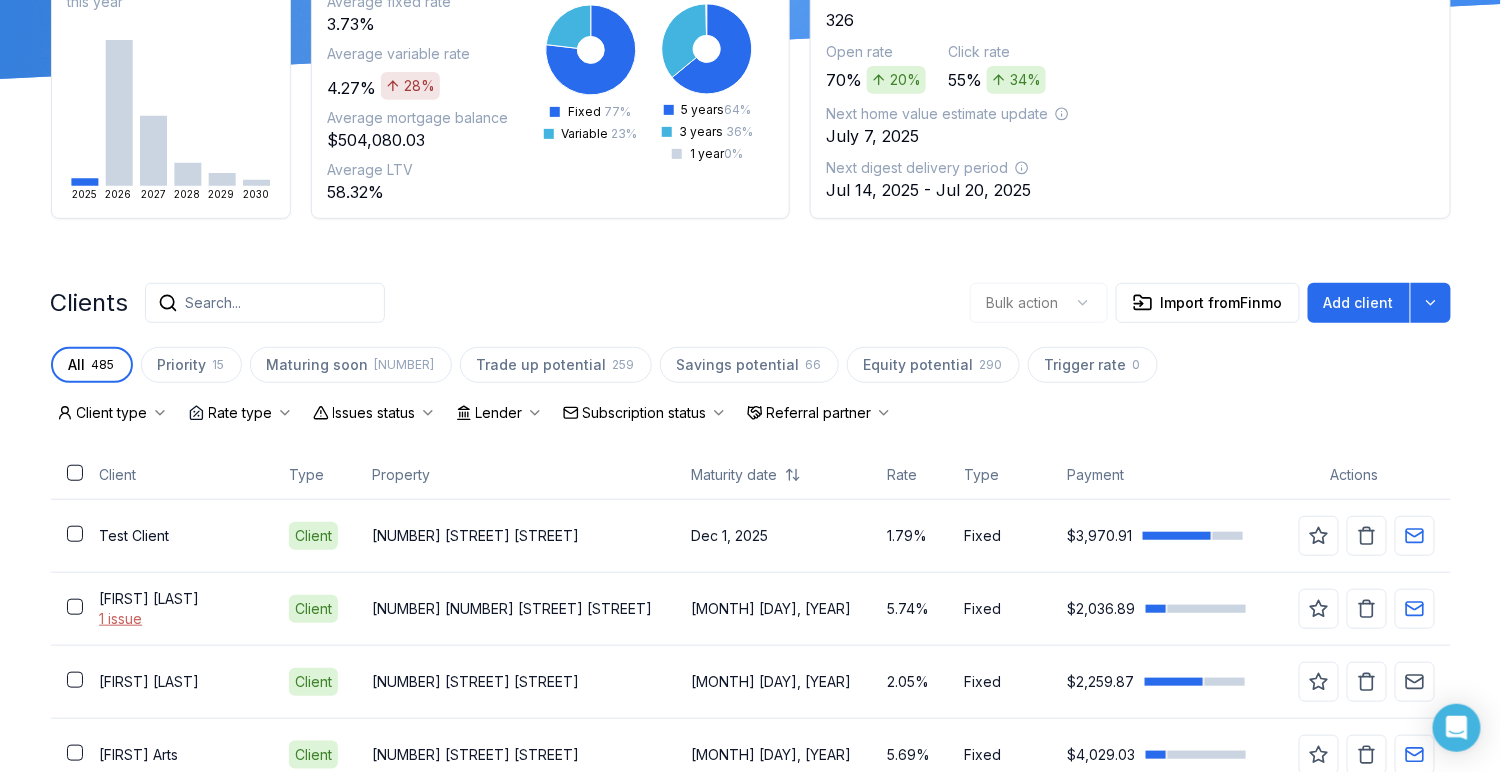 scroll, scrollTop: 264, scrollLeft: 0, axis: vertical 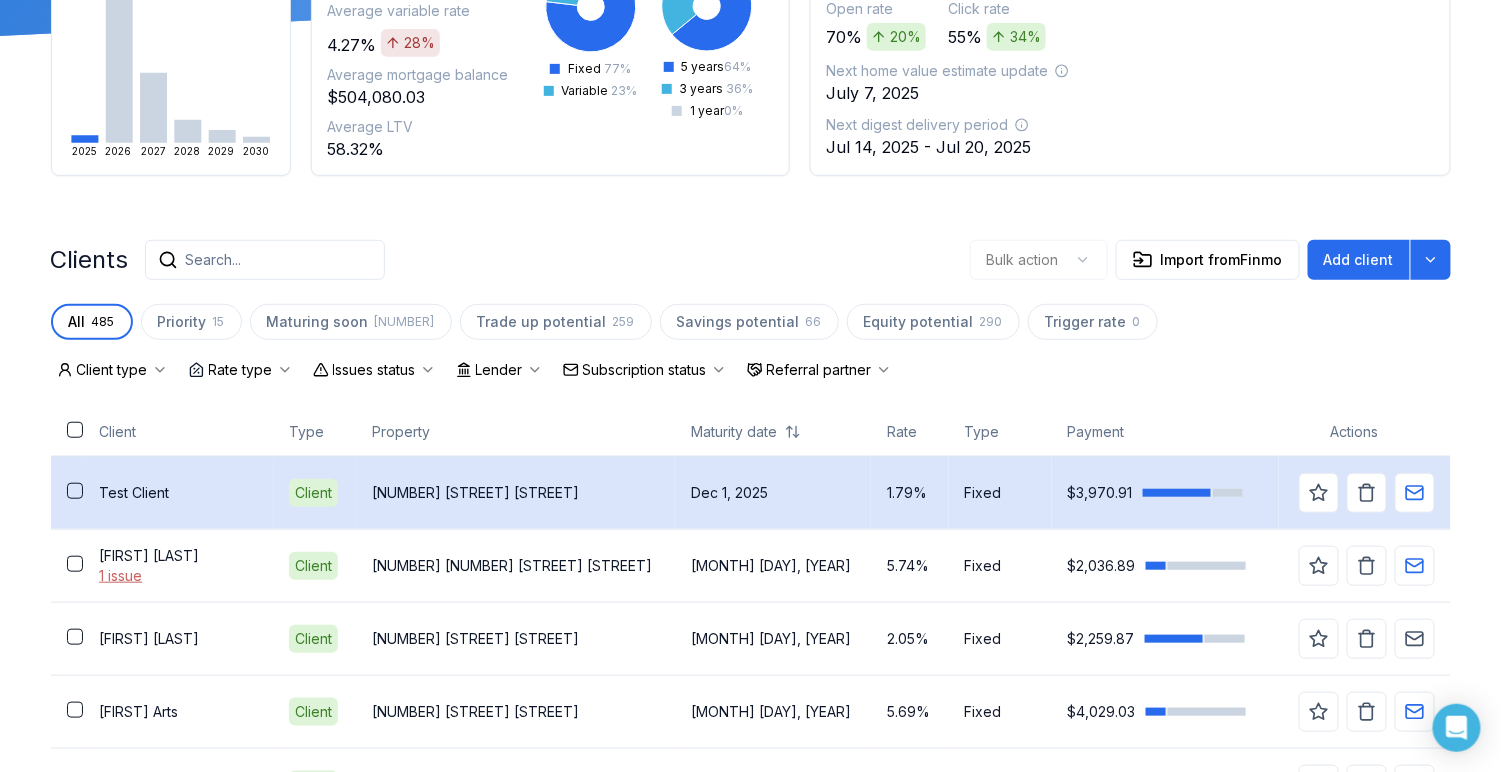 click on "2601 W Broadway Street" at bounding box center [515, 492] 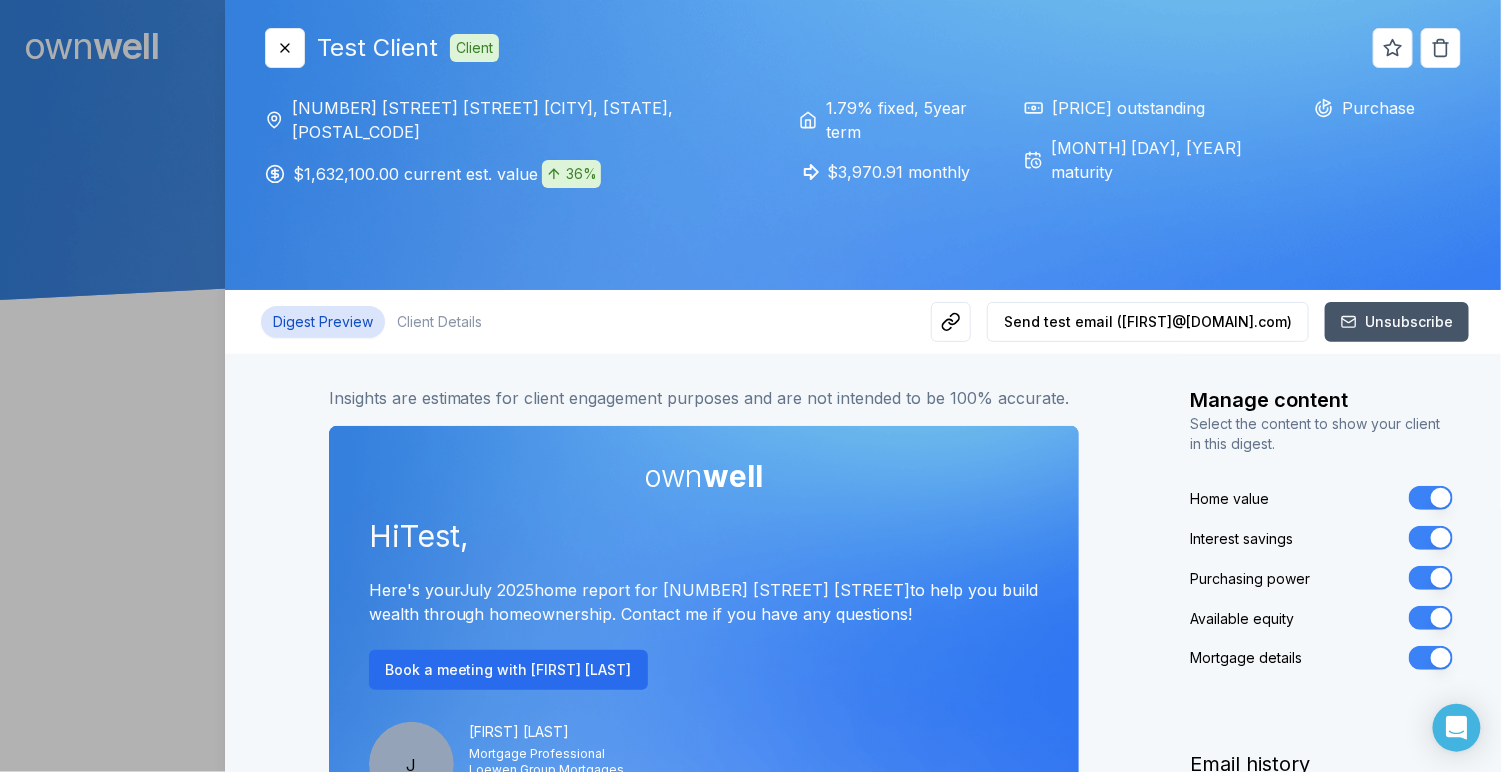 scroll, scrollTop: 0, scrollLeft: 0, axis: both 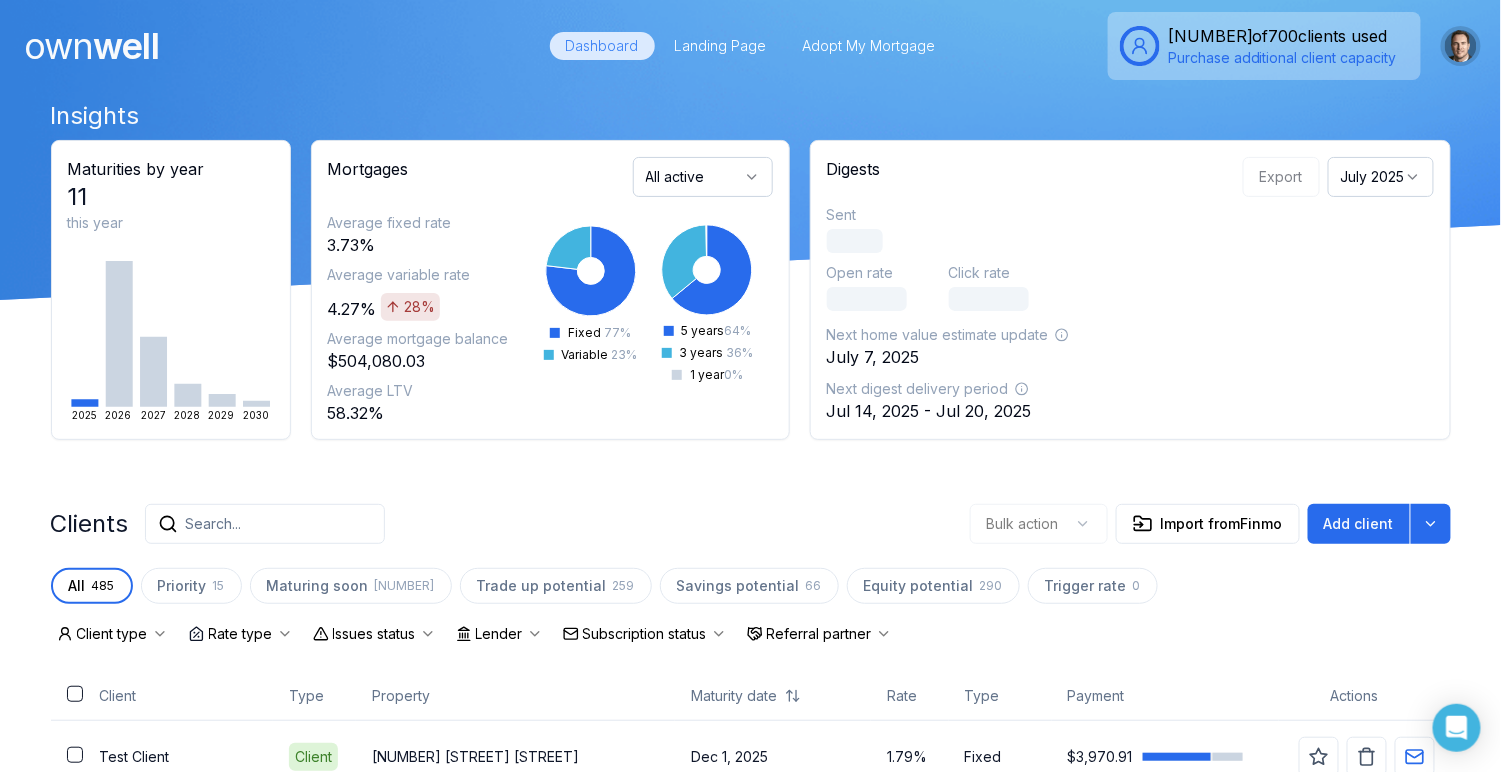 click at bounding box center (1461, 46) 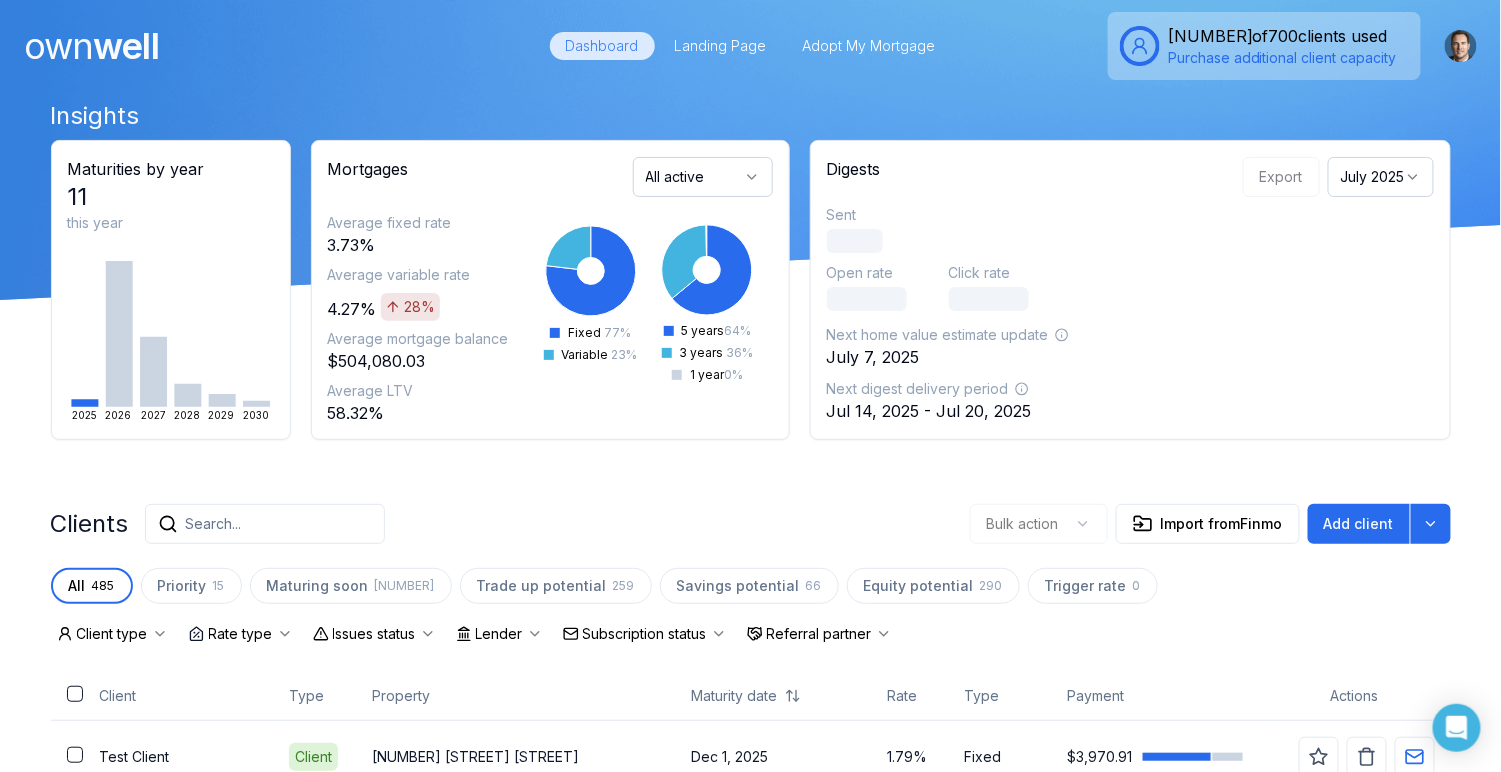click on "own well Dashboard Landing Page Adopt My Mortgage 691  of  700  clients used Purchase additional client capacity" at bounding box center [750, 46] 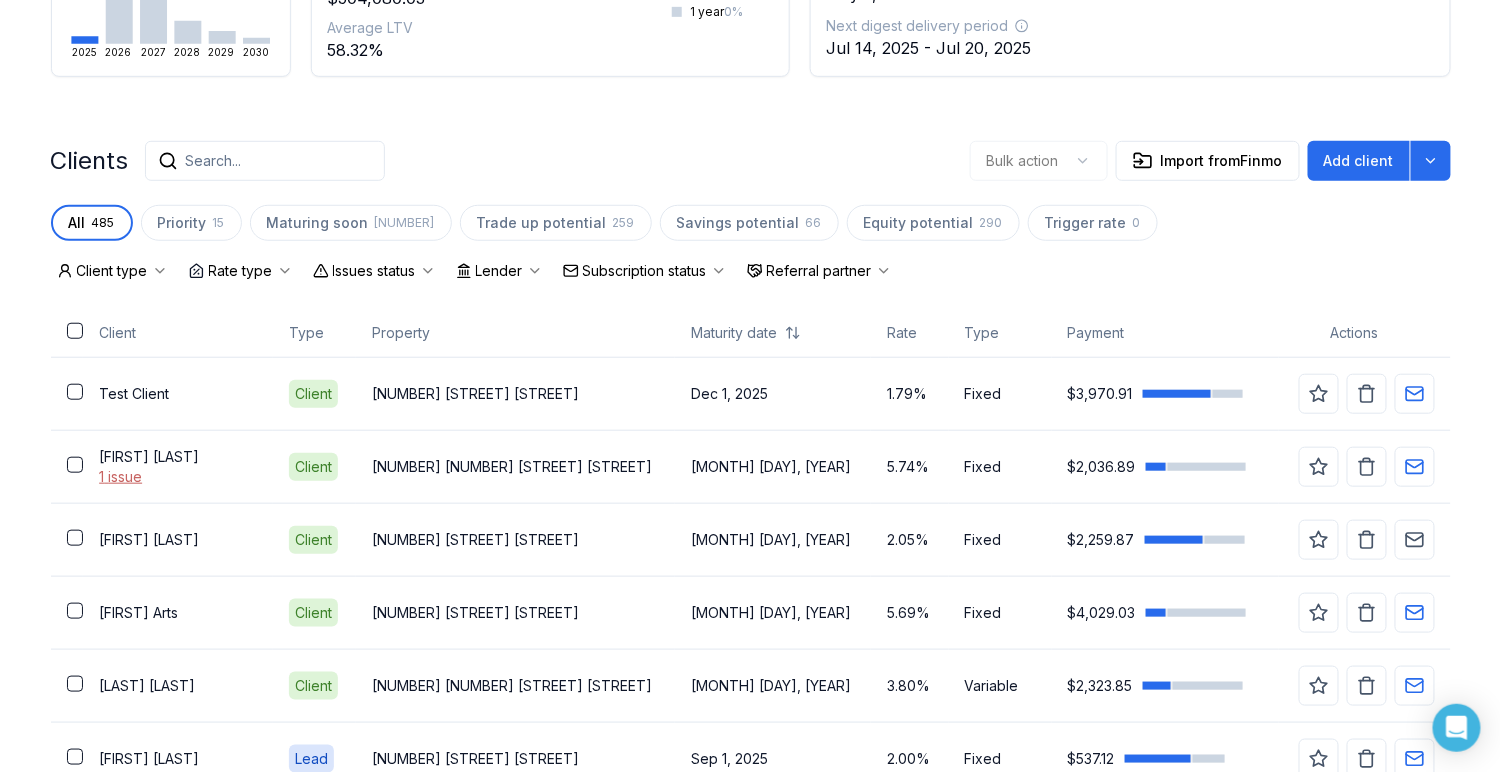 scroll, scrollTop: 398, scrollLeft: 0, axis: vertical 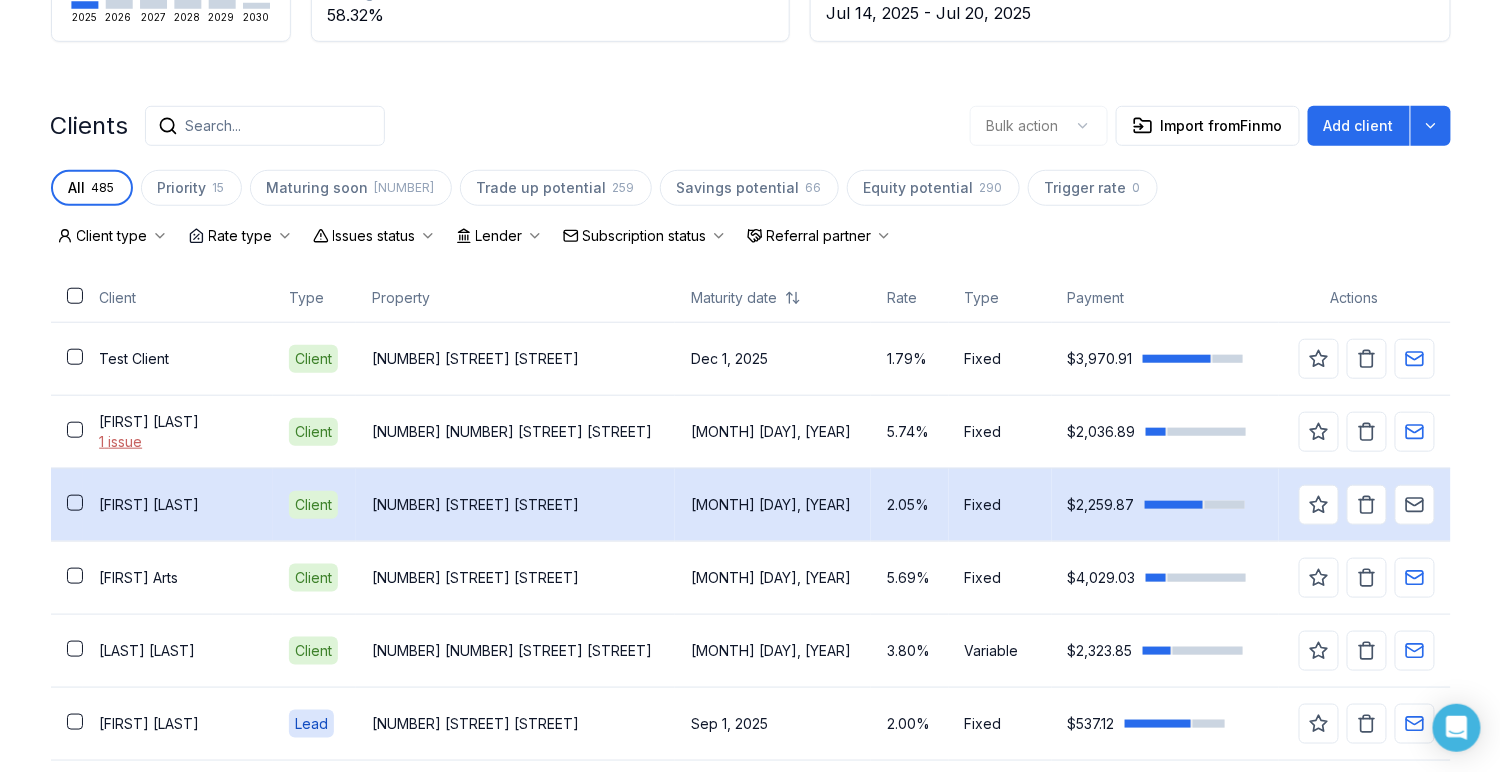 click on "Curtis   Burns" at bounding box center [178, 505] 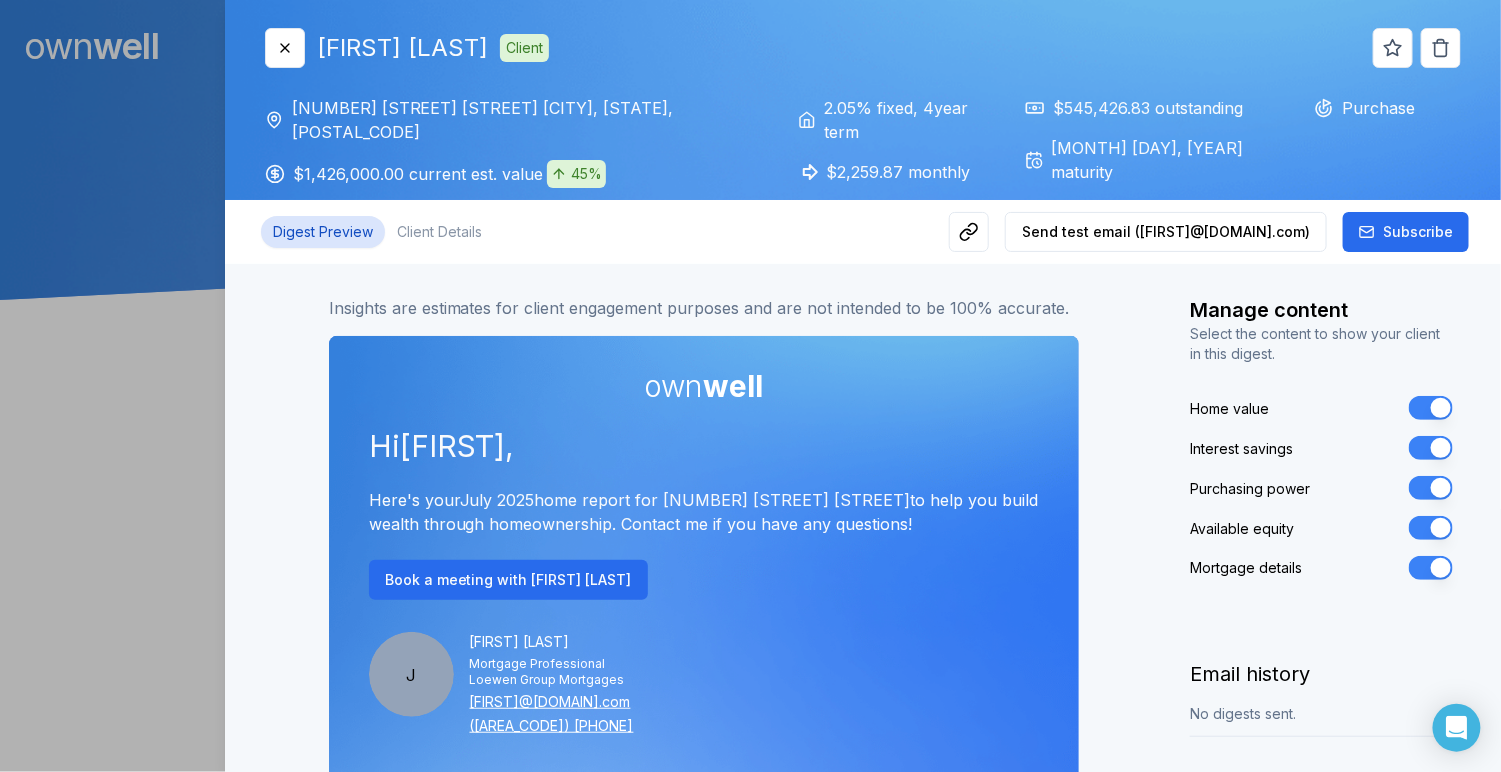 scroll, scrollTop: 0, scrollLeft: 0, axis: both 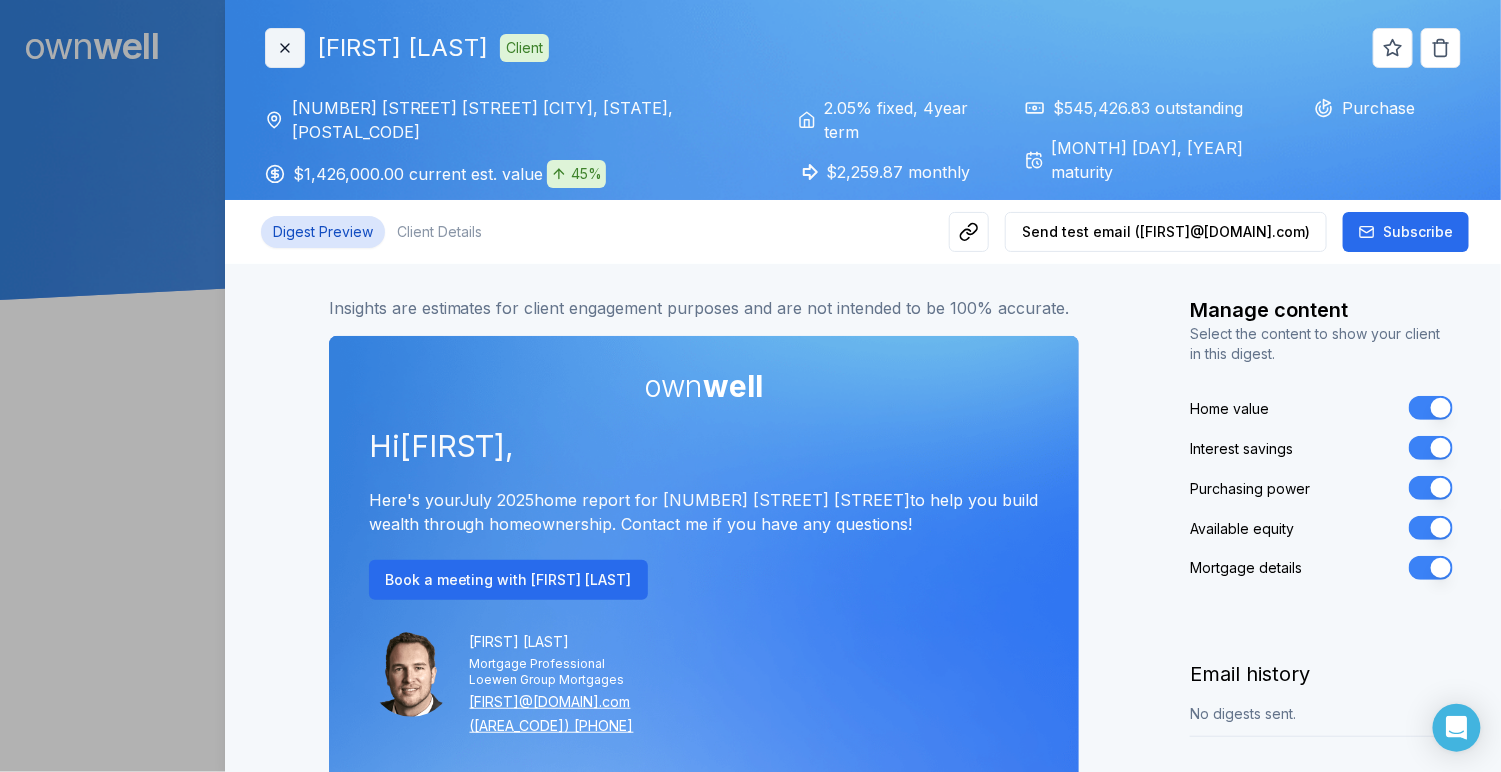 click 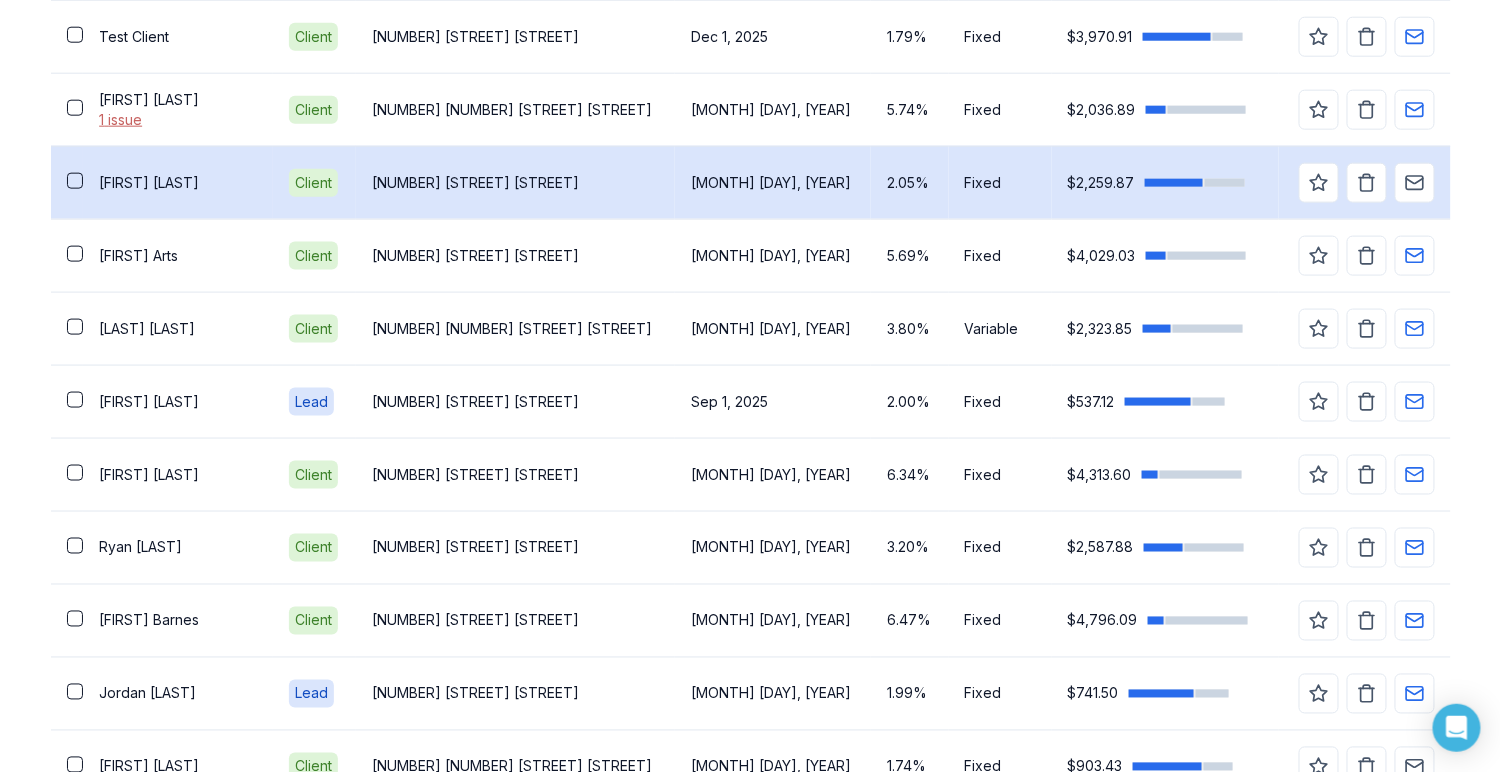 scroll, scrollTop: 728, scrollLeft: 0, axis: vertical 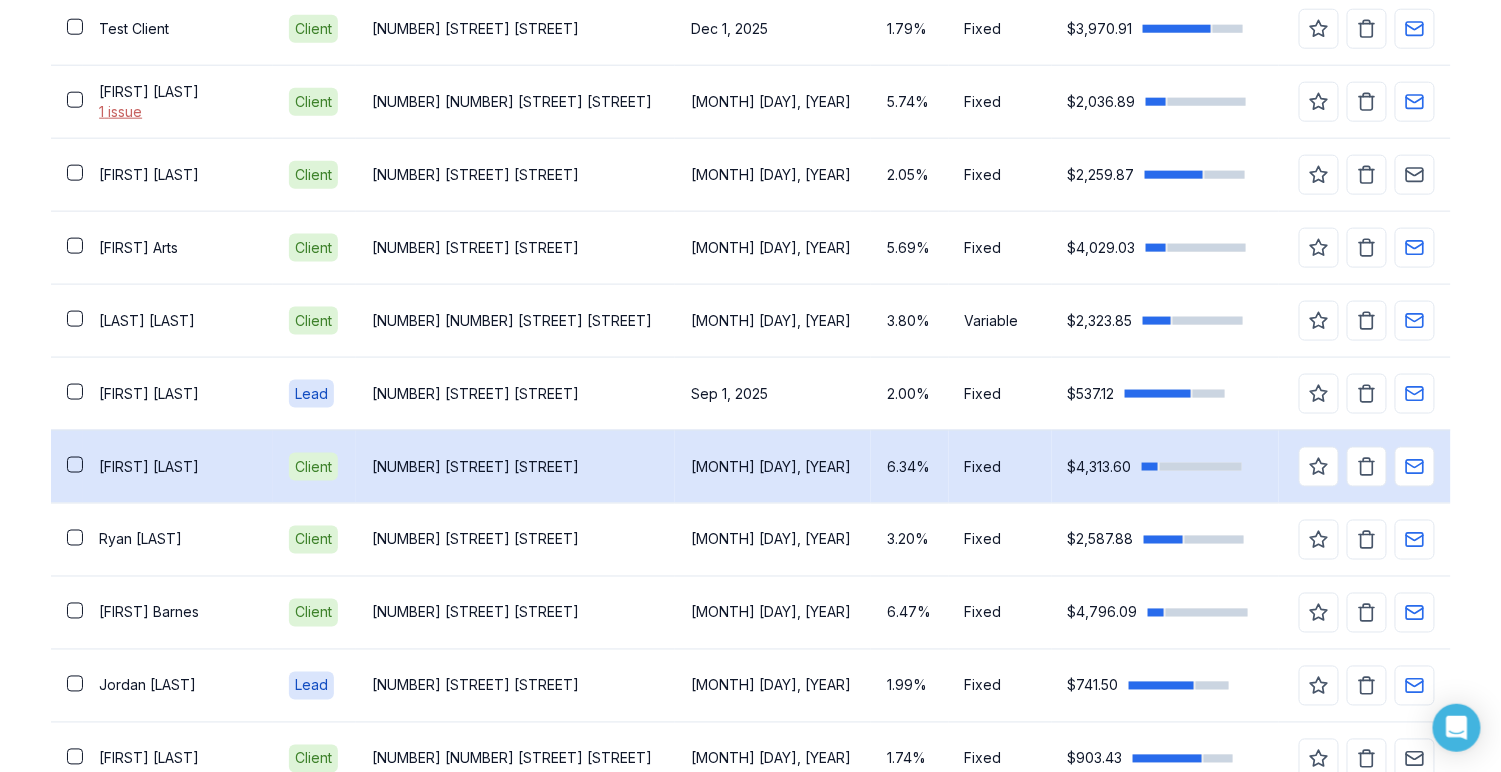 click on "Michael   Coles" at bounding box center [178, 467] 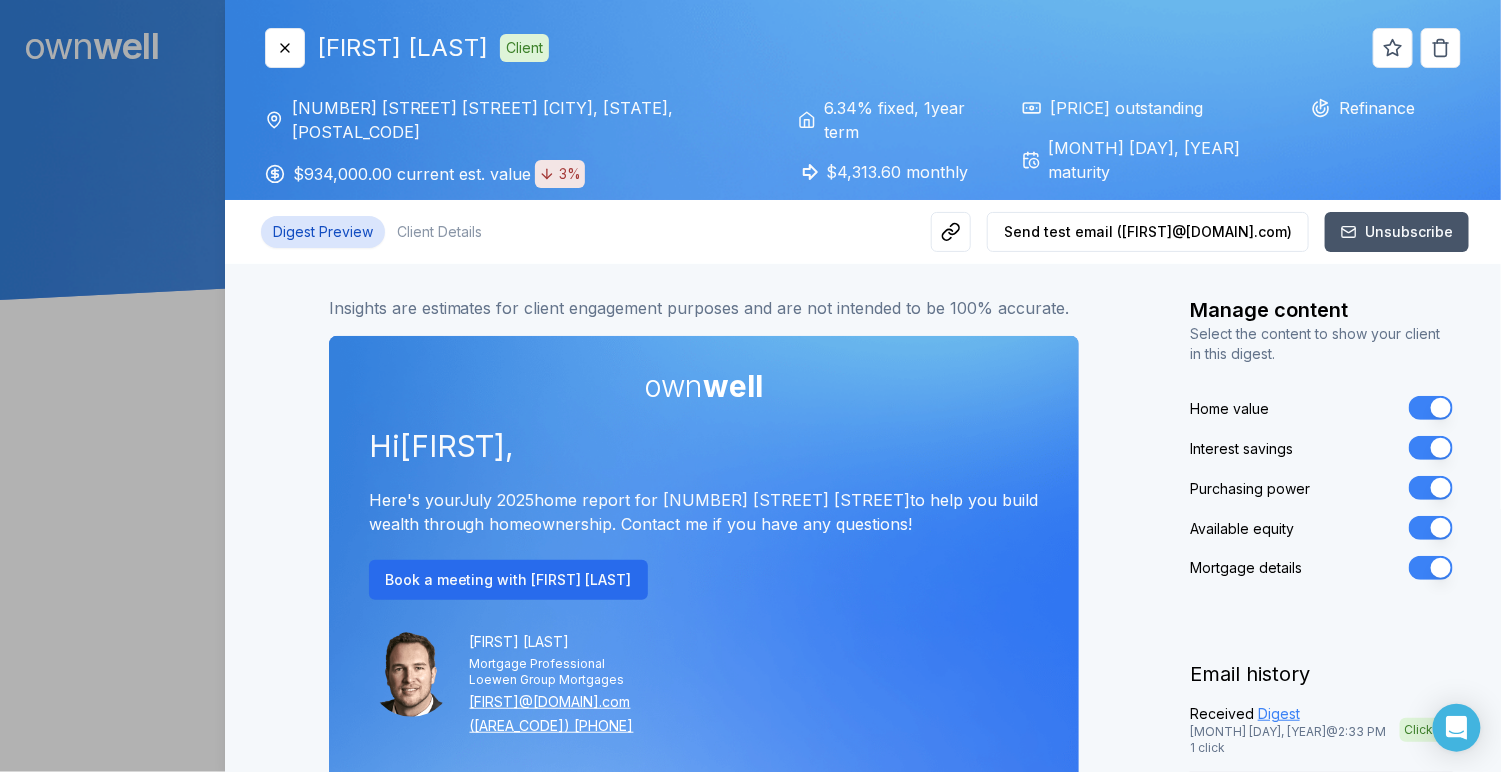 scroll, scrollTop: 0, scrollLeft: 0, axis: both 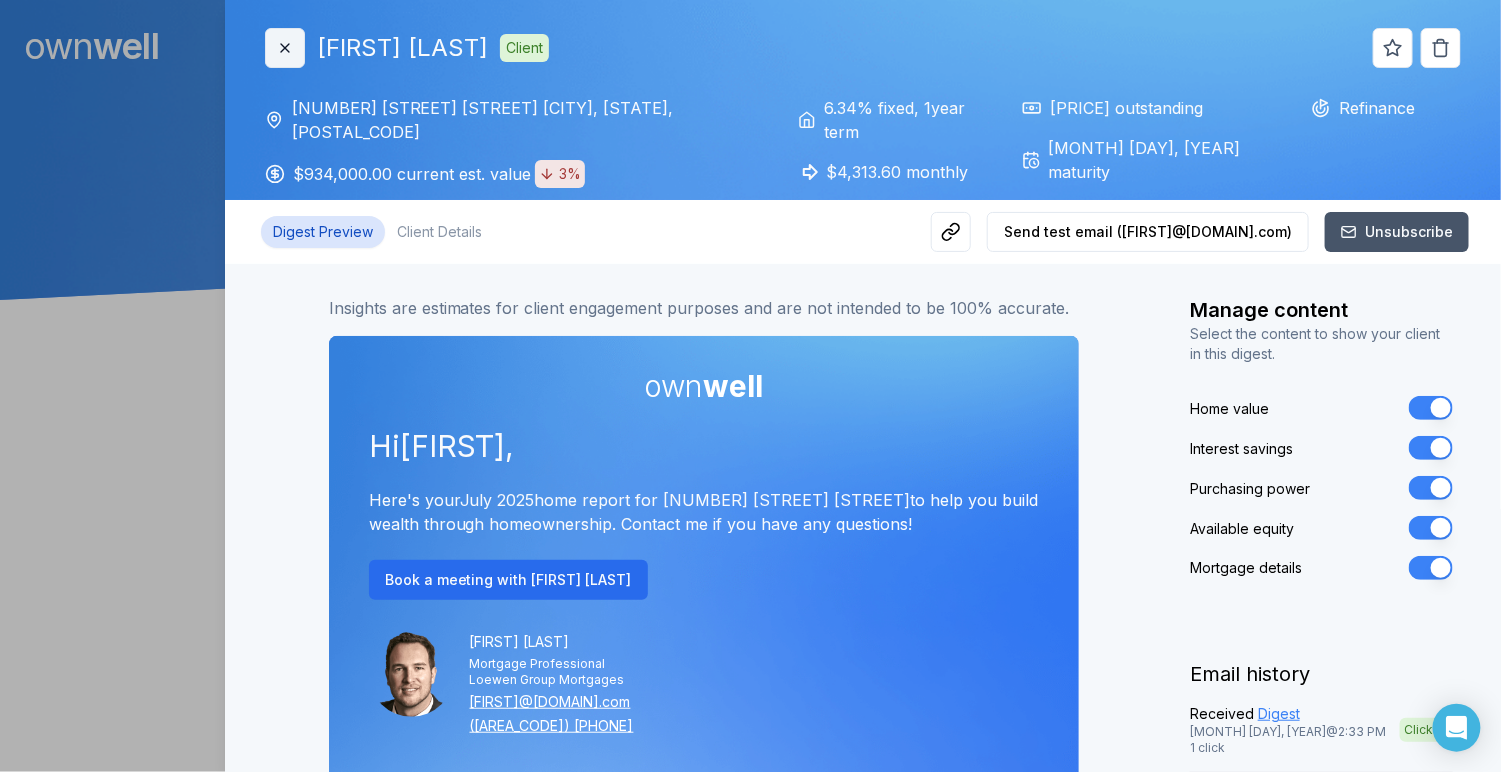 click on "Close" at bounding box center [285, 48] 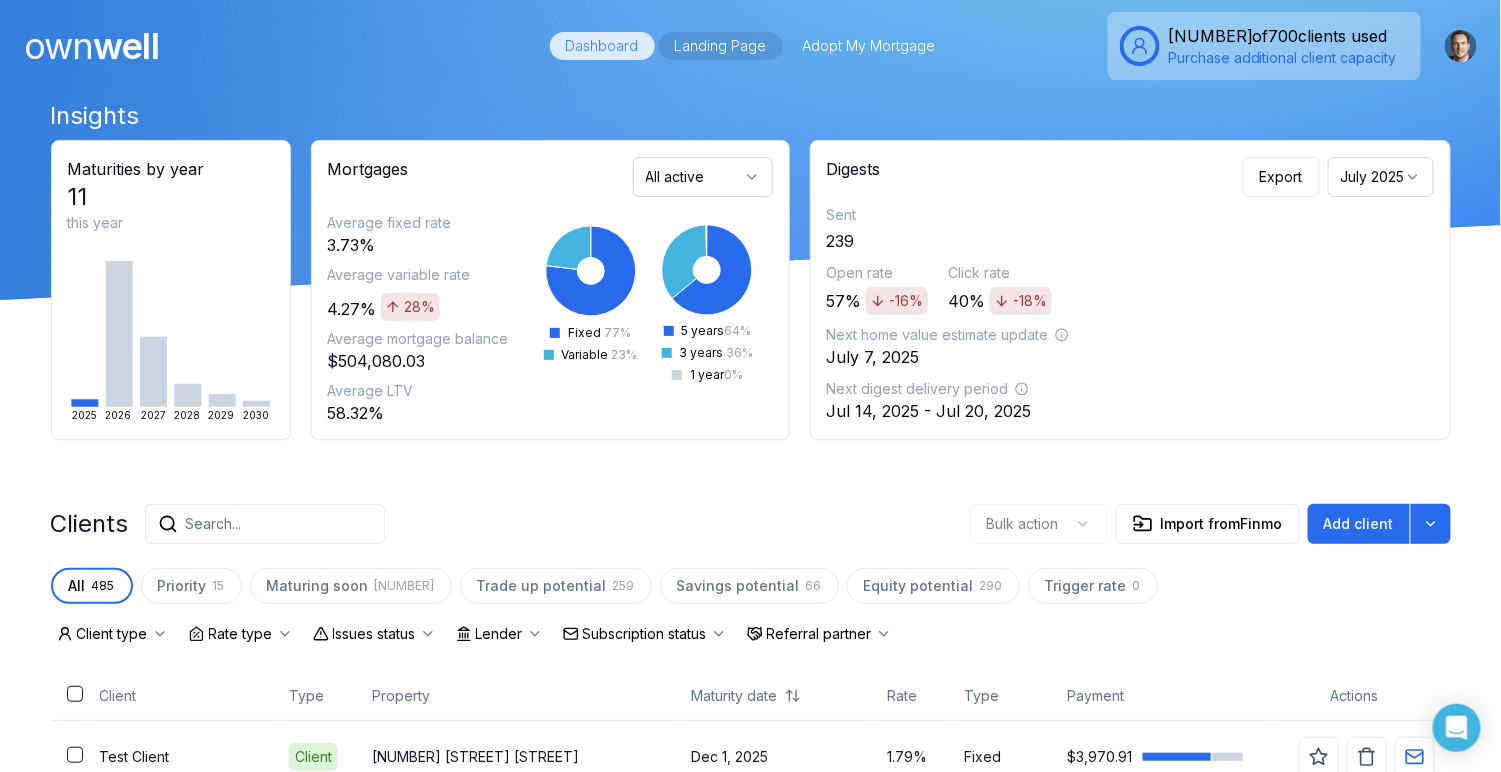 click on "Landing Page" at bounding box center (721, 46) 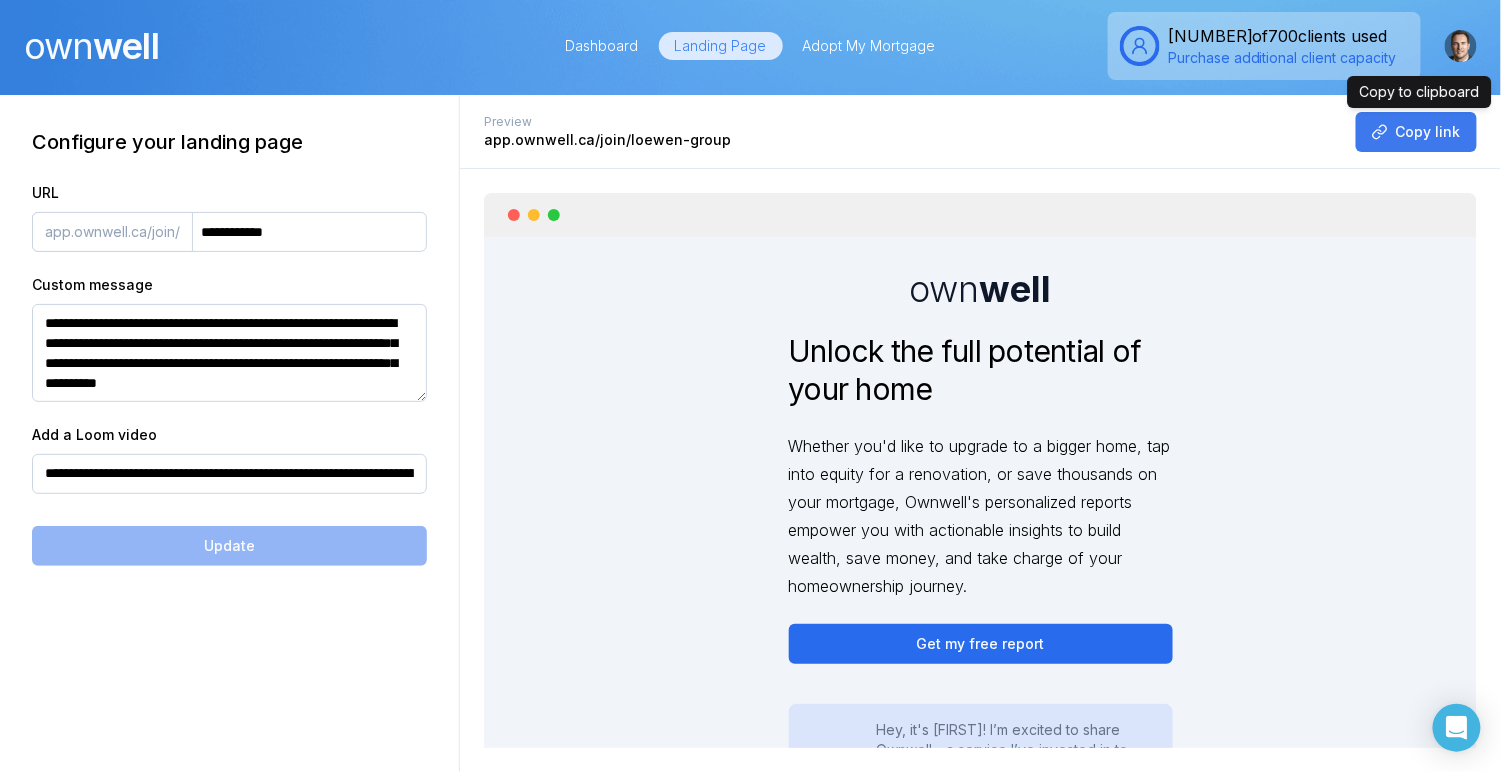click on "Copy link" at bounding box center [1416, 132] 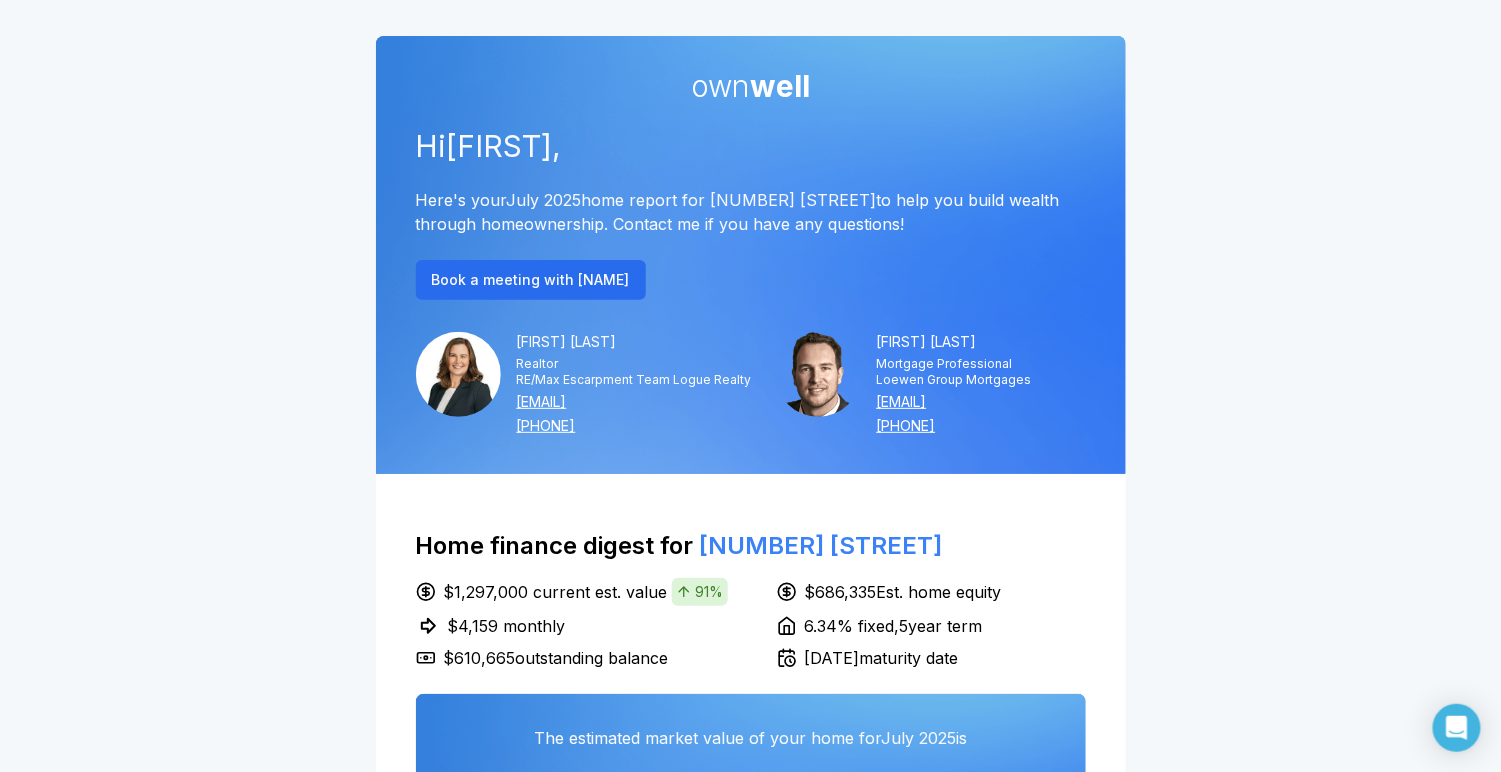 scroll, scrollTop: 0, scrollLeft: 0, axis: both 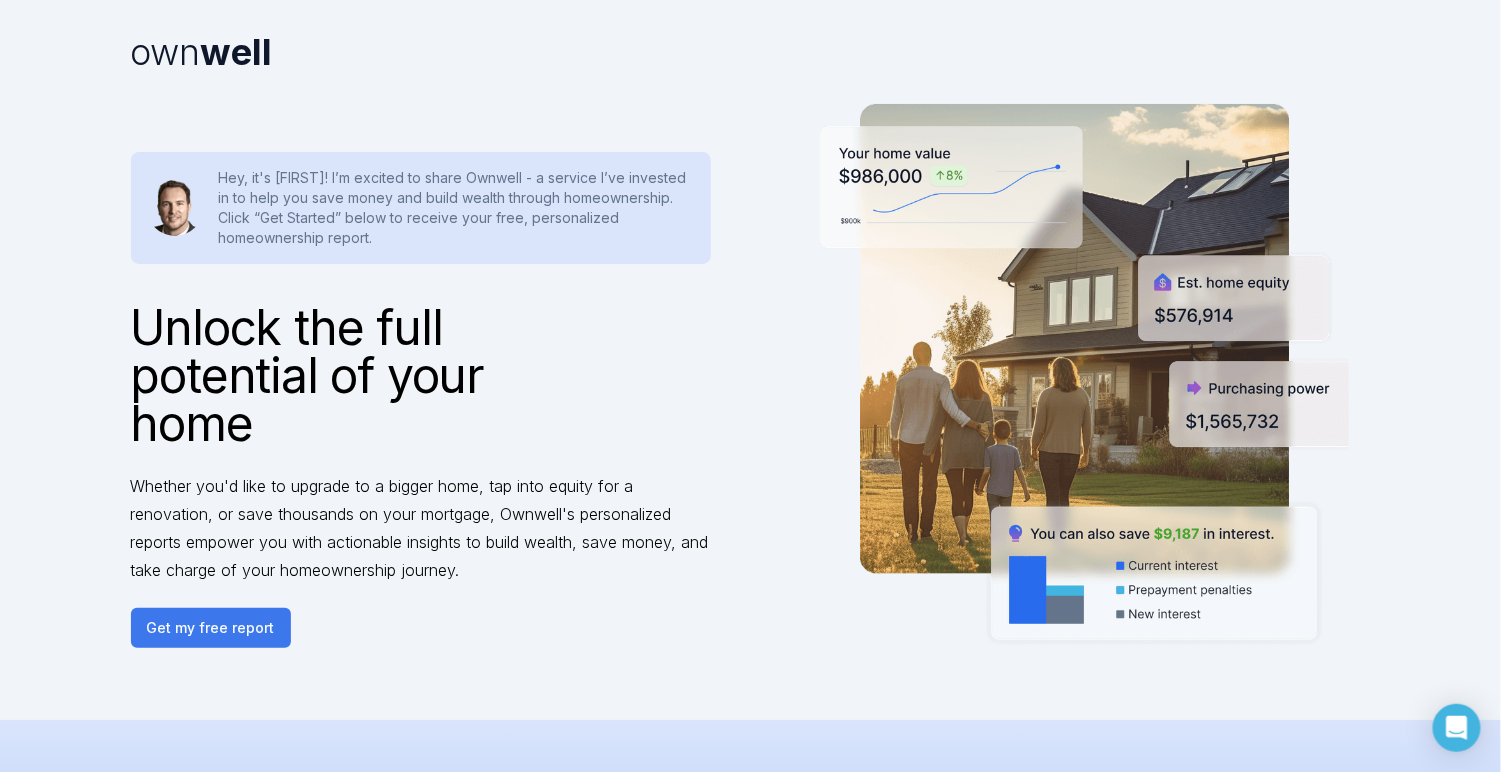 click on "Get my free report" at bounding box center (211, 628) 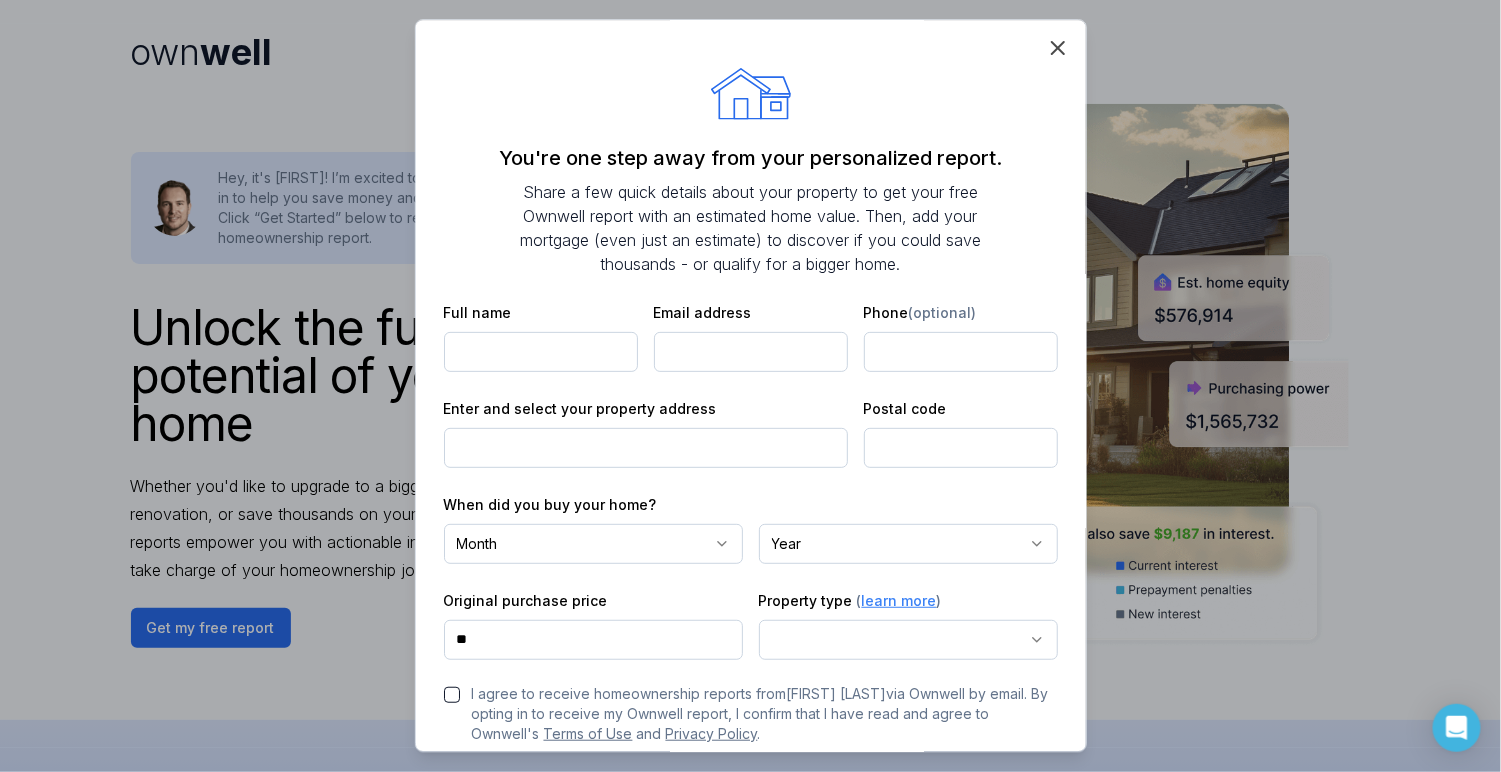 click on "**********" at bounding box center (751, 554) 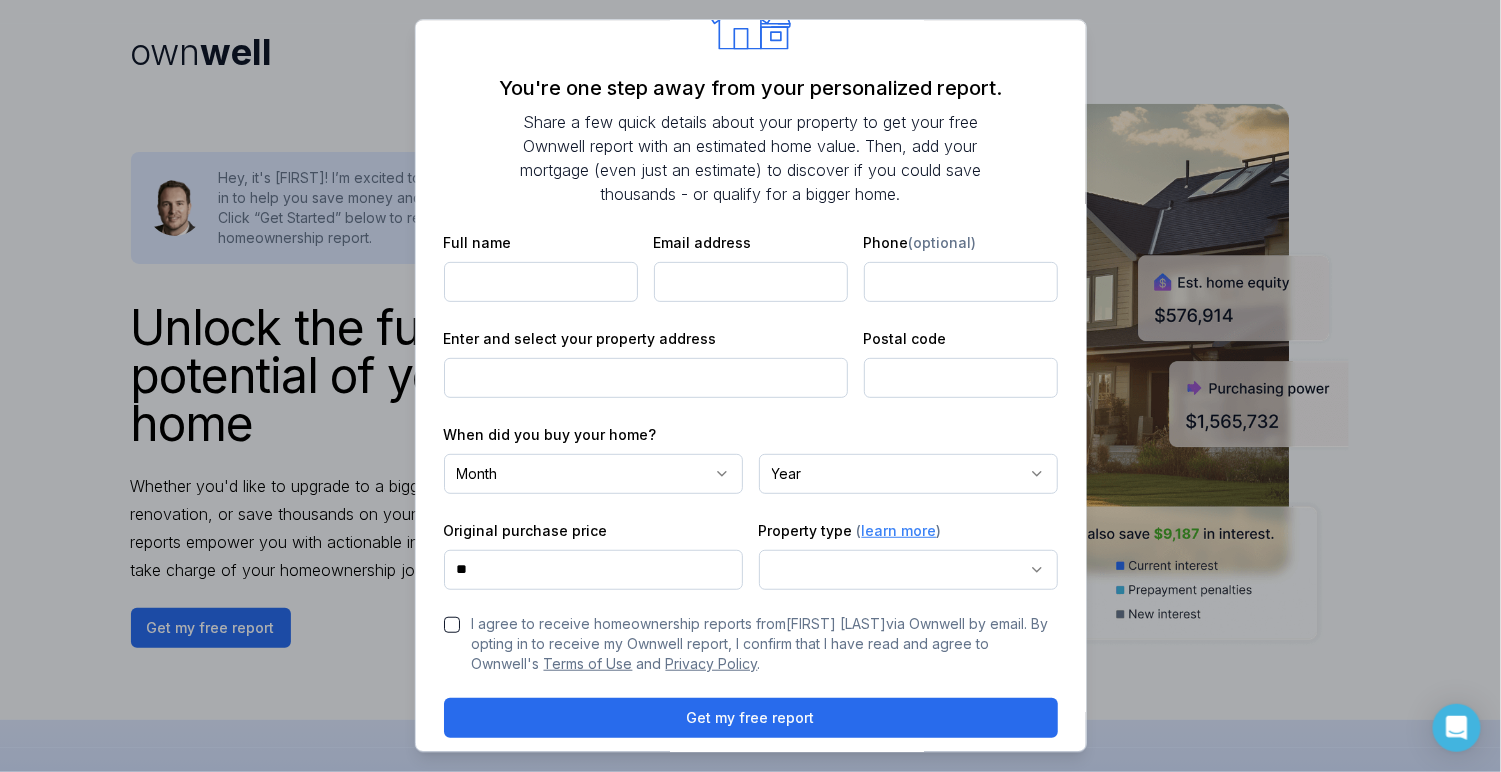 click at bounding box center (750, 386) 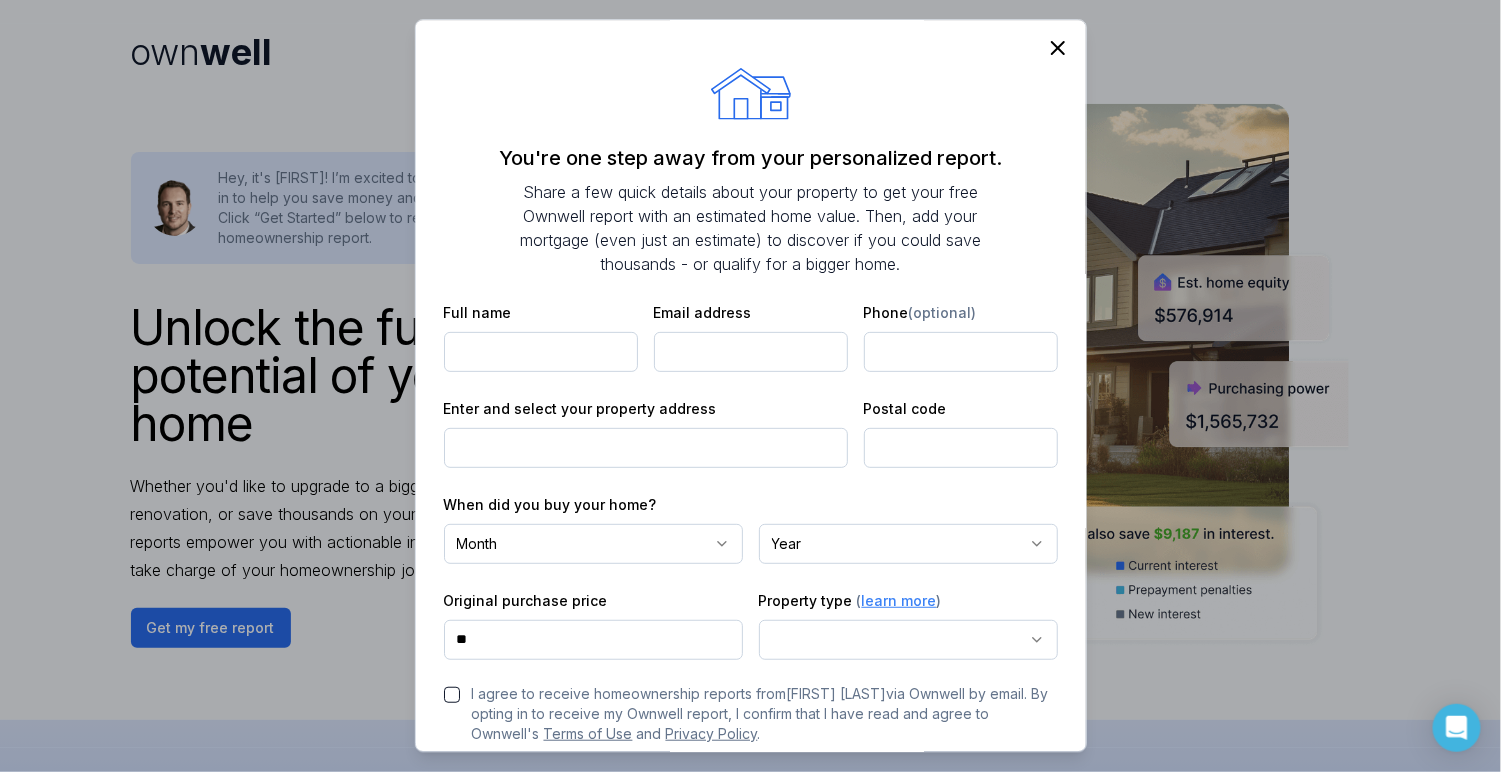 click 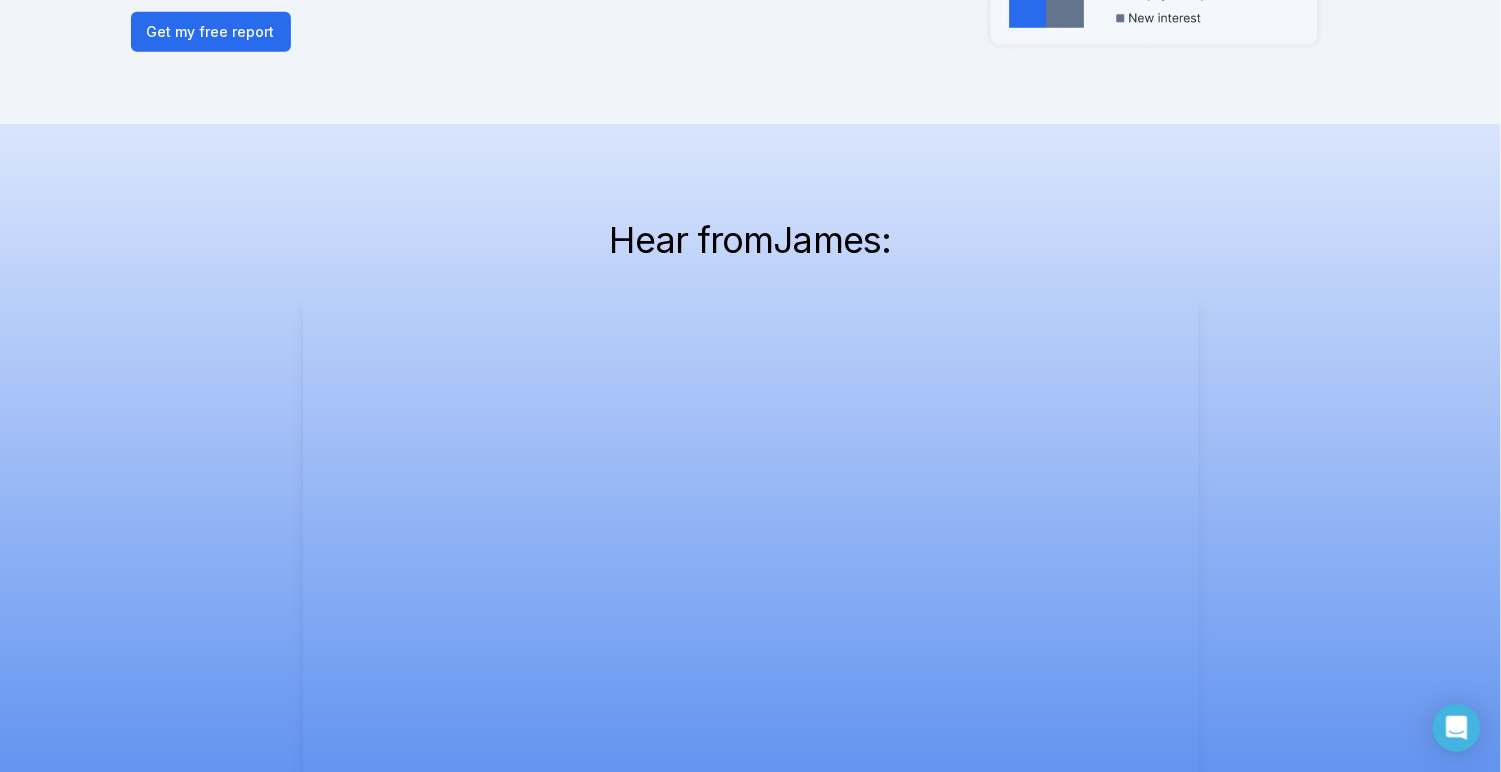 scroll, scrollTop: 752, scrollLeft: 0, axis: vertical 